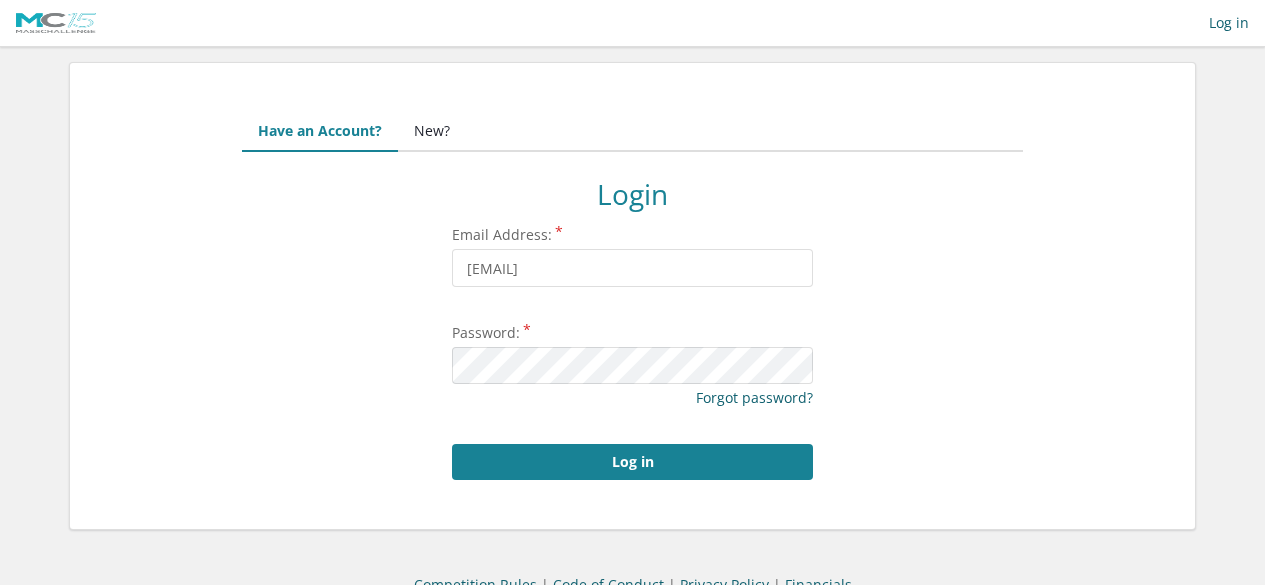 scroll, scrollTop: 0, scrollLeft: 0, axis: both 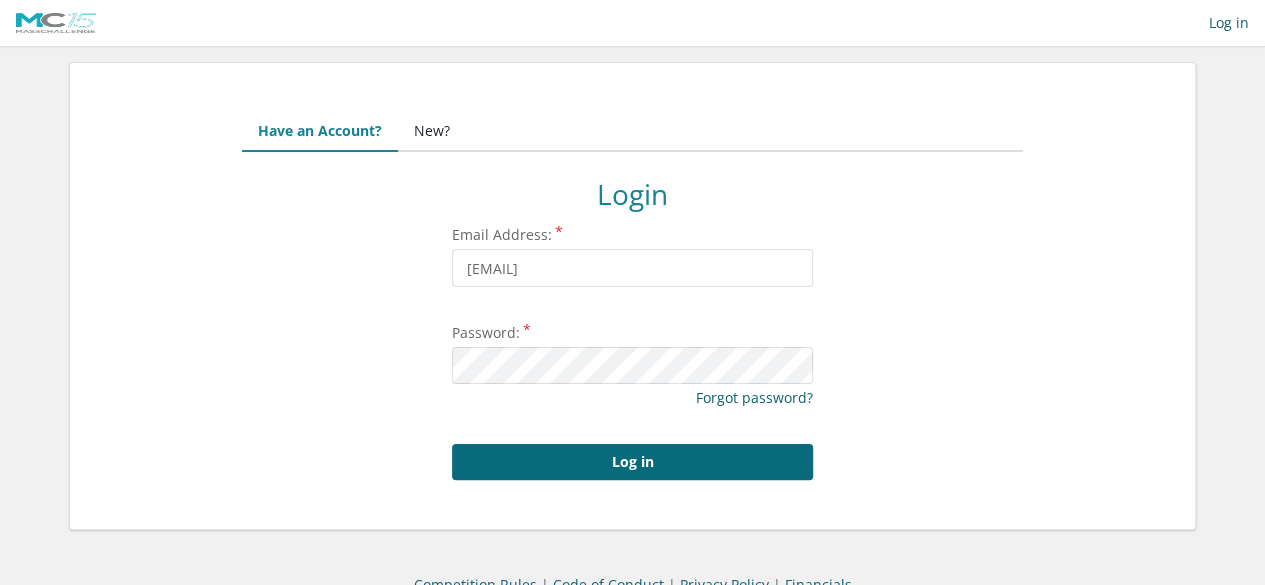click on "Log in" at bounding box center (632, 462) 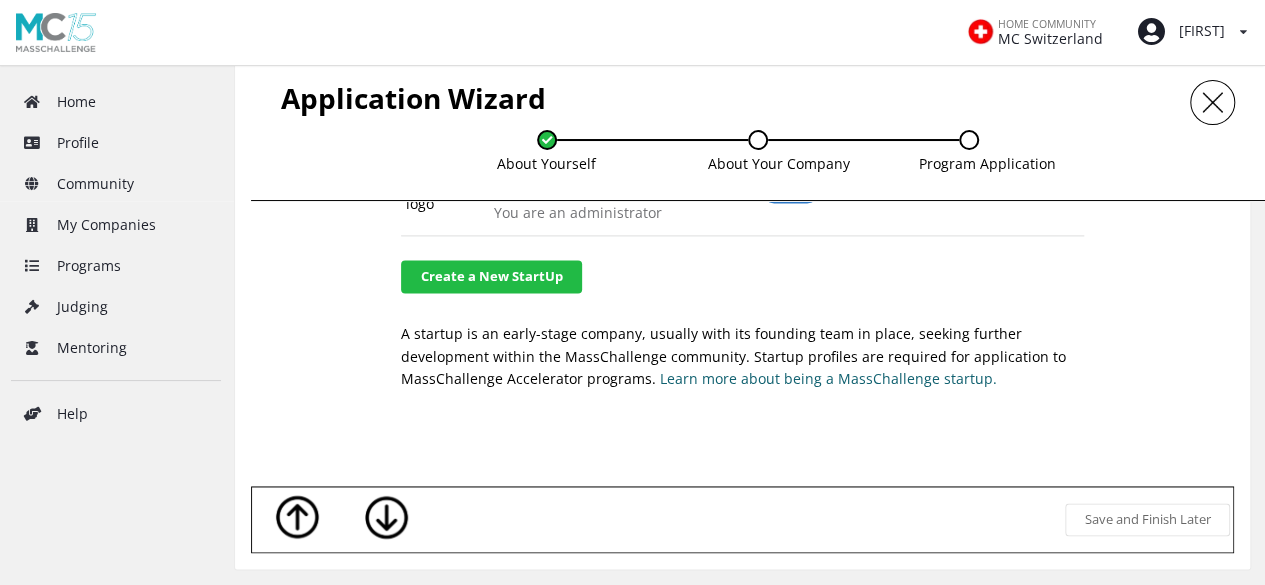 scroll, scrollTop: 1238, scrollLeft: 0, axis: vertical 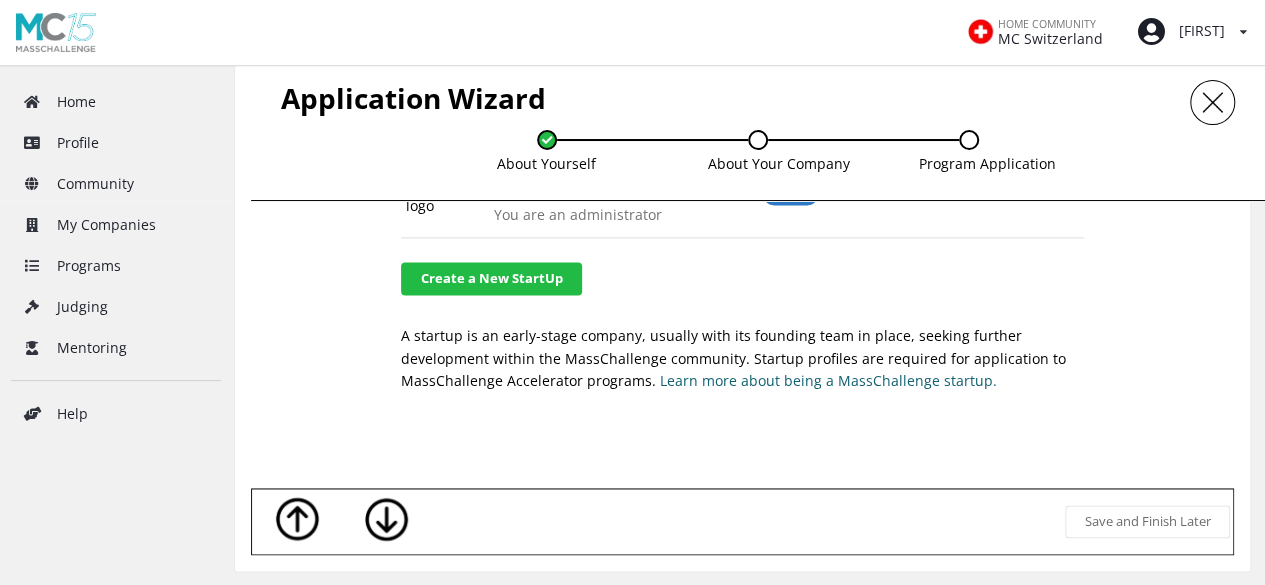 click at bounding box center (547, 140) 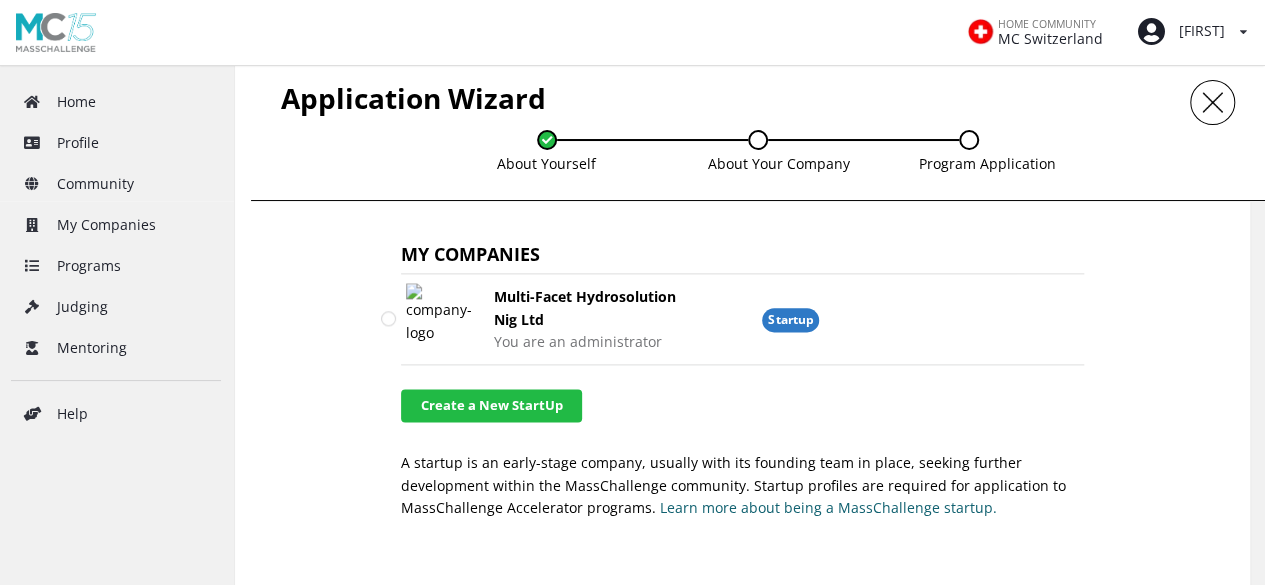 scroll, scrollTop: 1110, scrollLeft: 0, axis: vertical 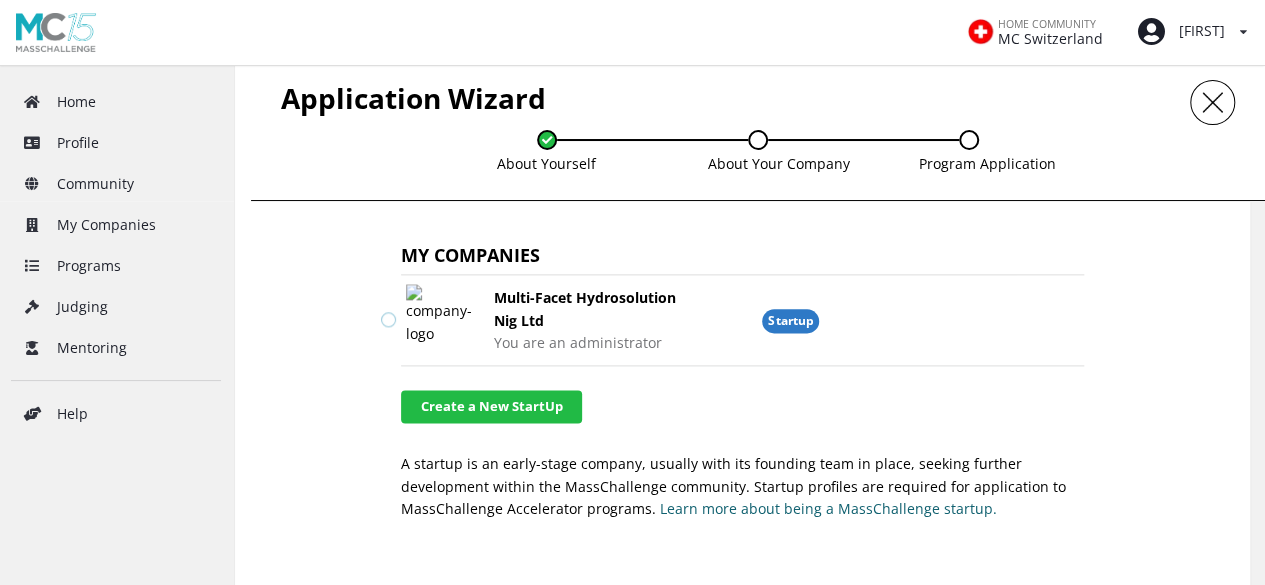 click at bounding box center [389, 311] 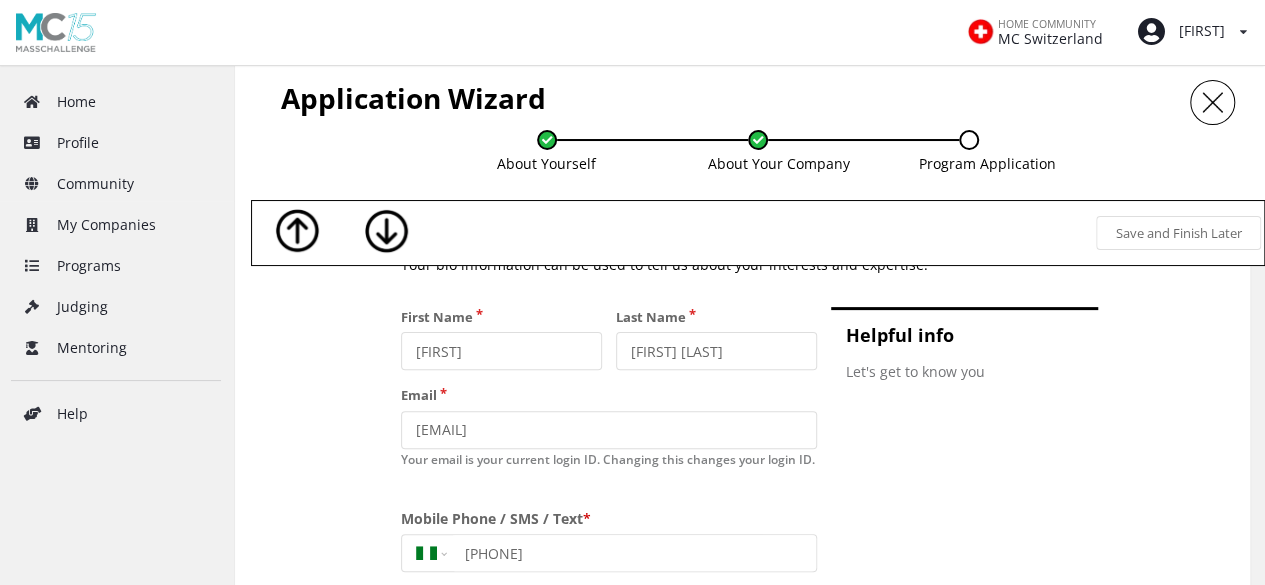 scroll, scrollTop: 0, scrollLeft: 0, axis: both 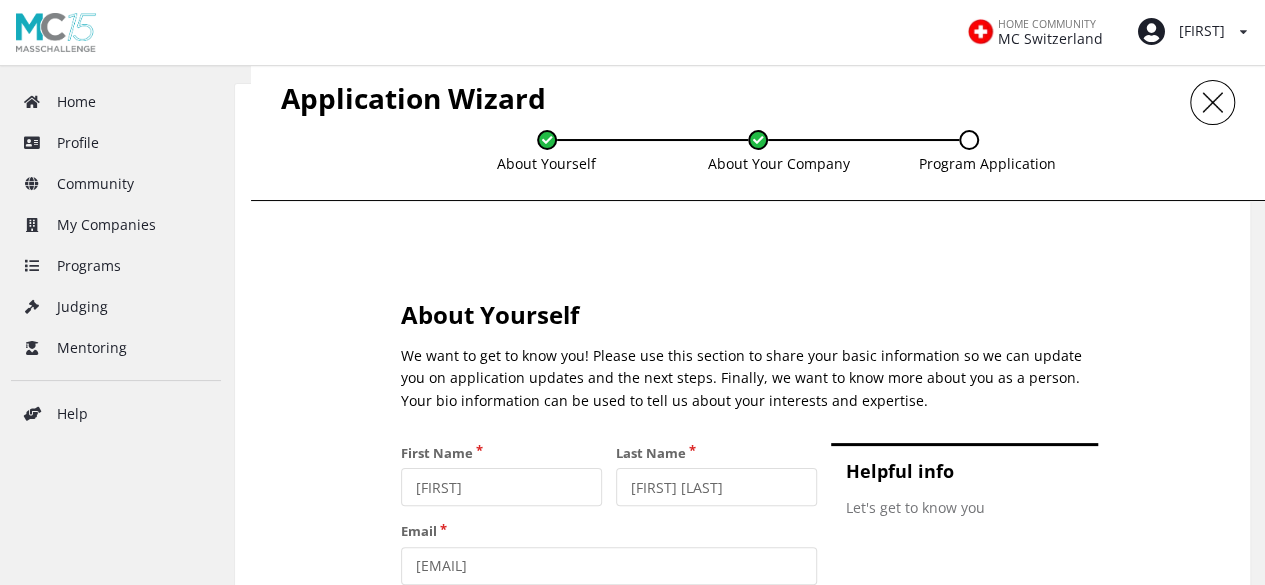 click at bounding box center [547, 140] 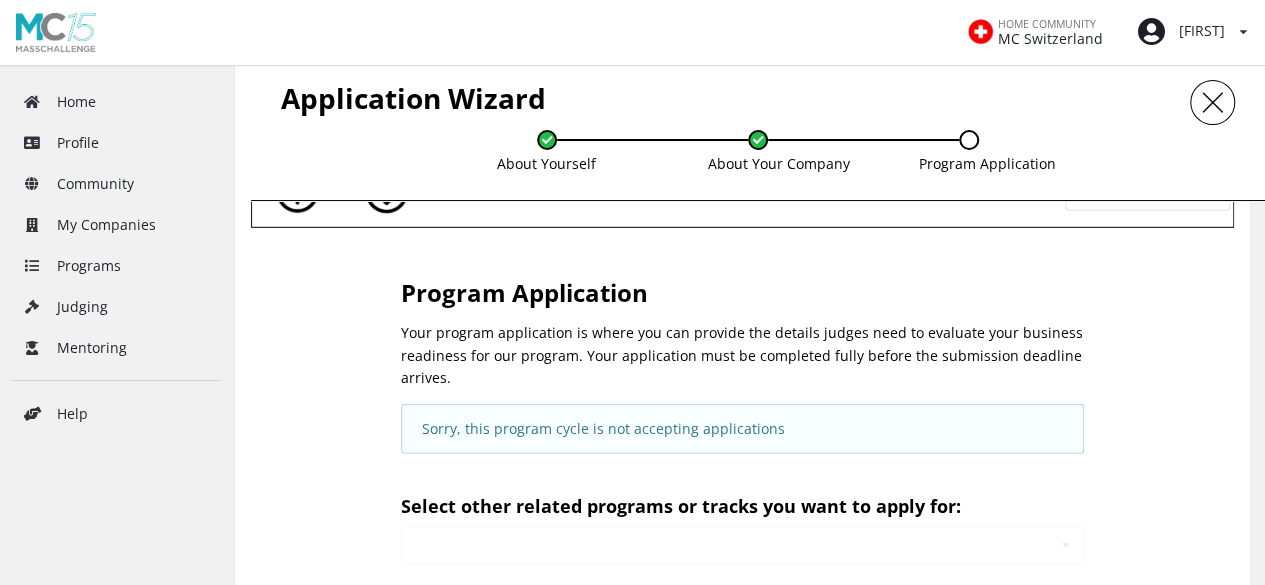 scroll, scrollTop: 2852, scrollLeft: 0, axis: vertical 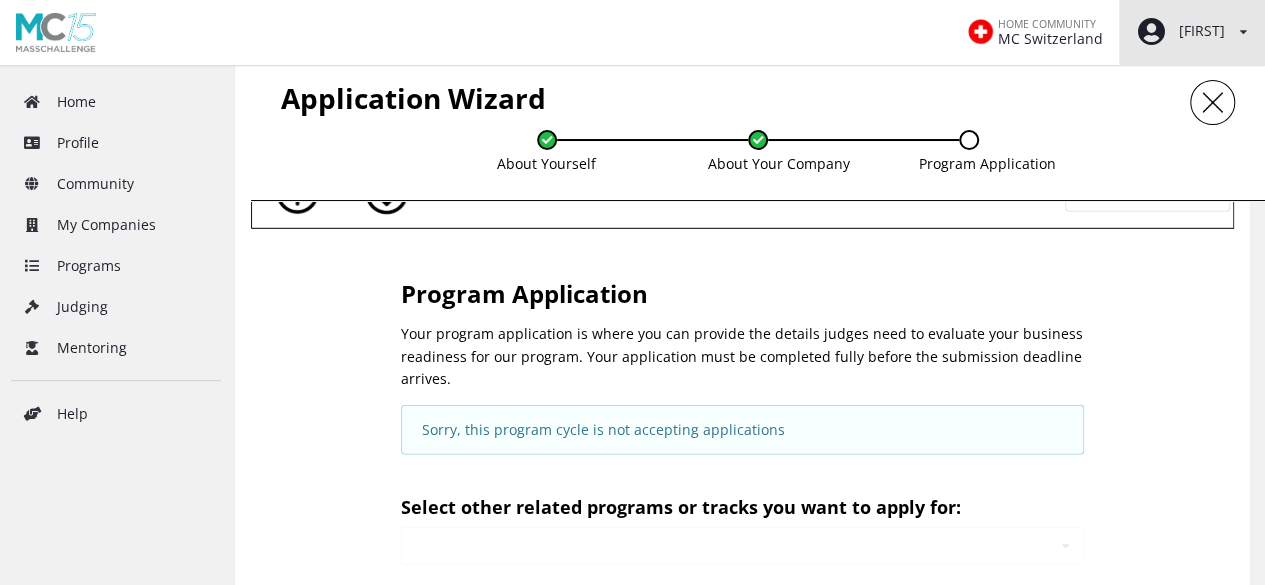 click on "[NAME]
View/edit profile
Change password
Log out" at bounding box center [1192, 32] 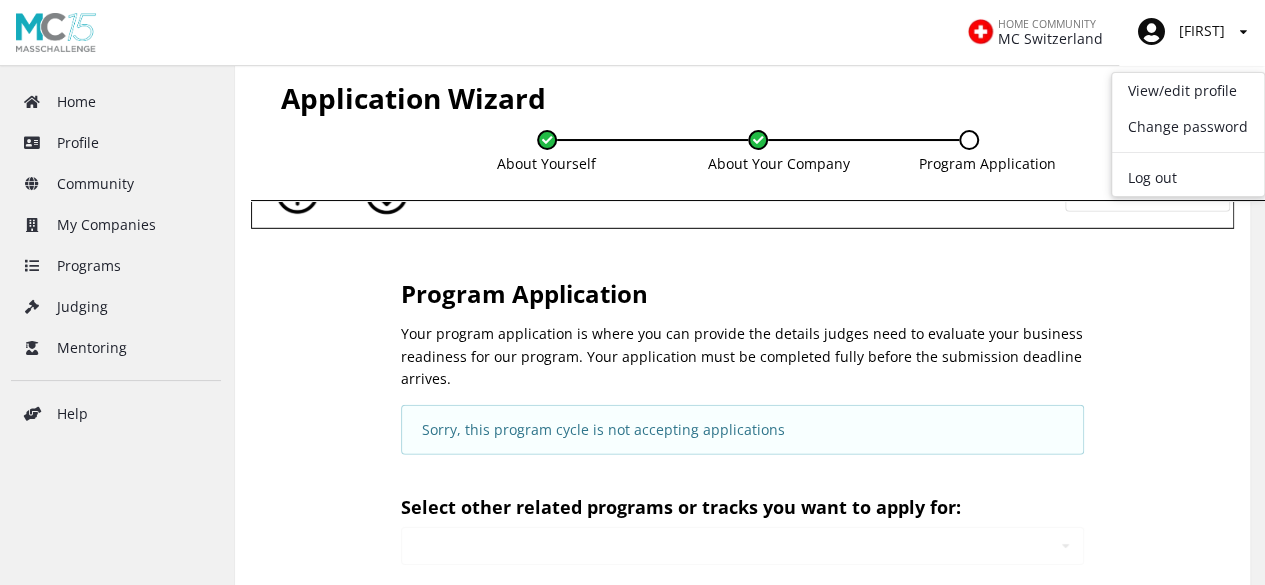 click on "Program Application Your program application is where you can provide the details judges need to evaluate your business readiness for our program. Your application must be completed fully before the submission deadline arrives. Sorry, this program cycle is not accepting applications Select other related programs or tracks you want to apply for: No results found. Submit Application Your application is incomplete. Review all required   *  application question(s) and answer them to enable application submission. Helpful info These questions helps us learn more about your startup journey and how the program can best support you" at bounding box center [742, 523] 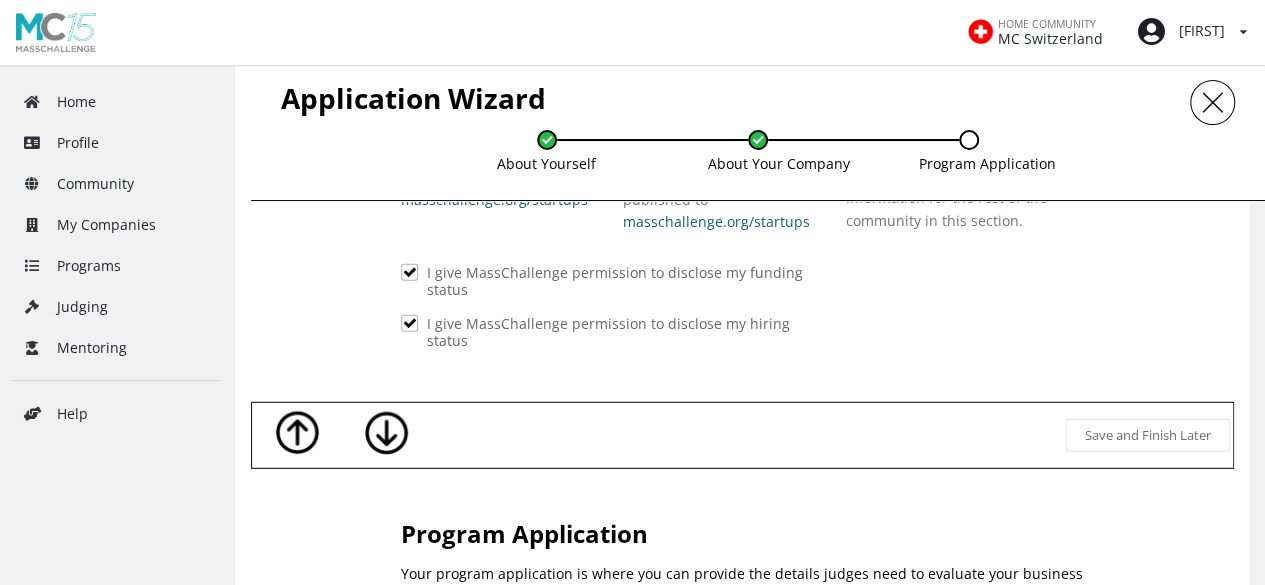 scroll, scrollTop: 2584, scrollLeft: 0, axis: vertical 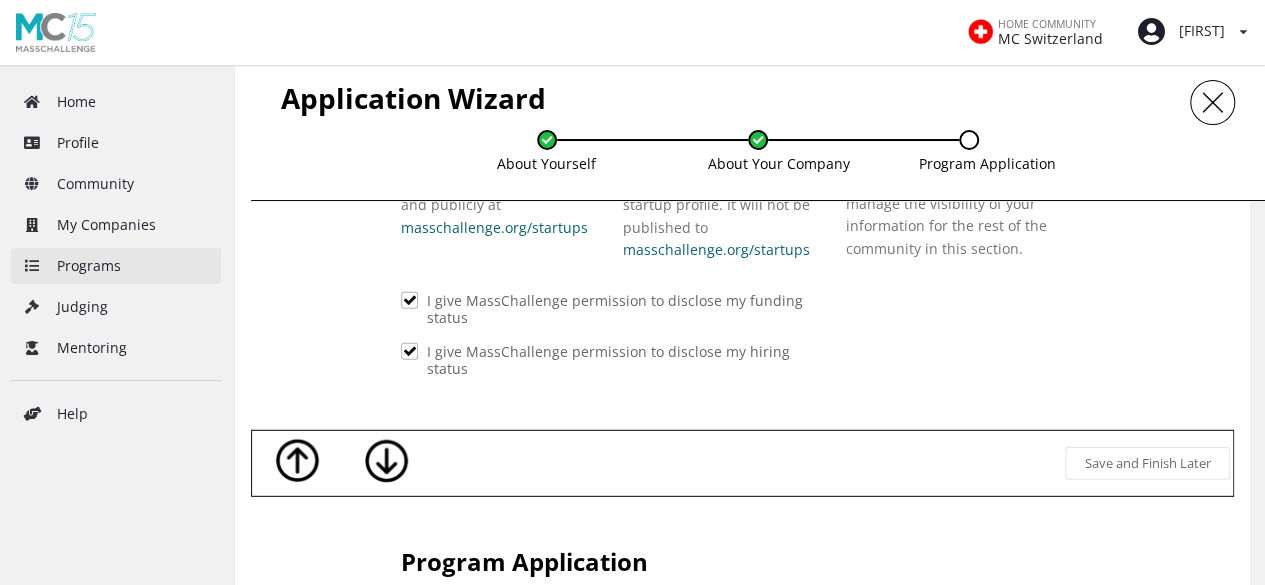 click on "Programs" at bounding box center [116, 266] 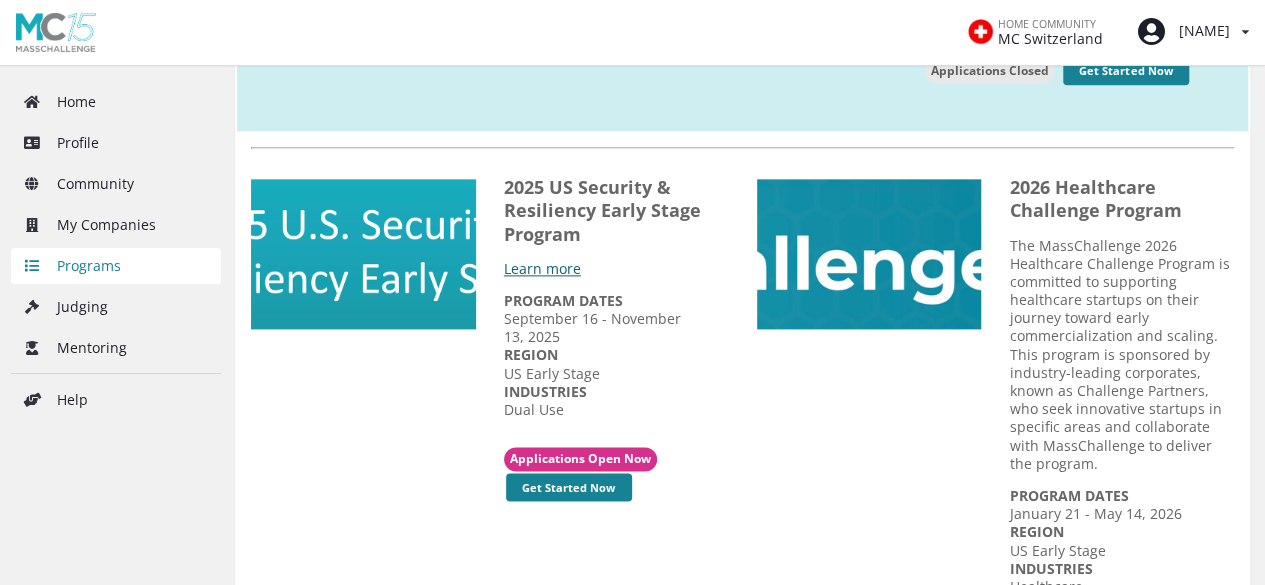 scroll, scrollTop: 1158, scrollLeft: 0, axis: vertical 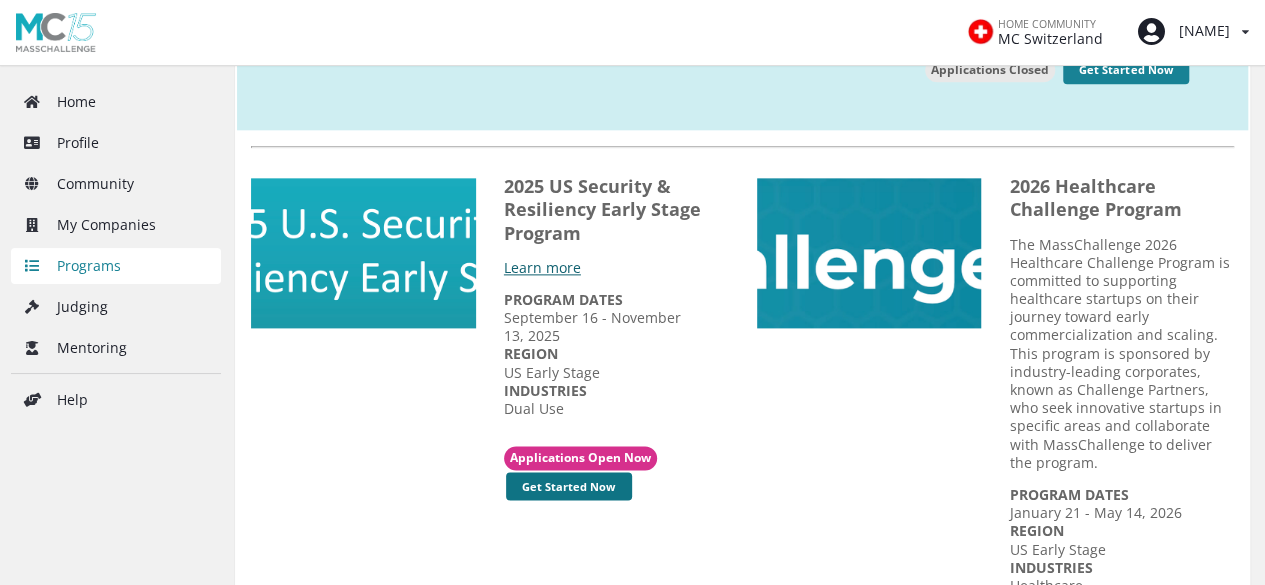 click on "Get Started Now" at bounding box center [569, 486] 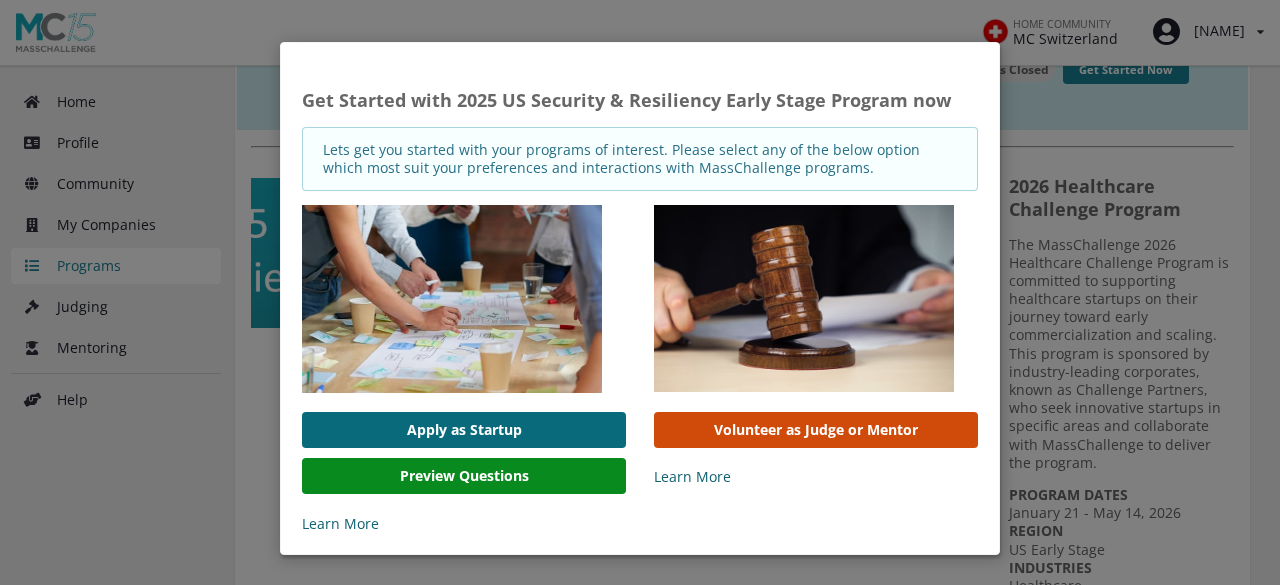 click on "Apply as Startup" at bounding box center [464, 430] 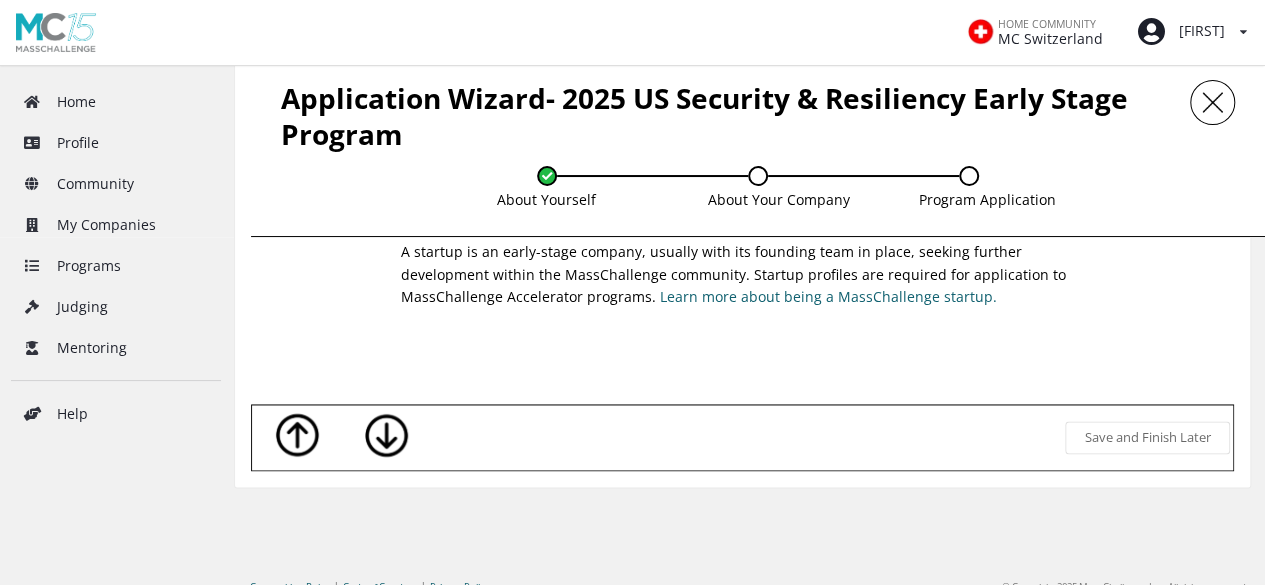 scroll, scrollTop: 1358, scrollLeft: 0, axis: vertical 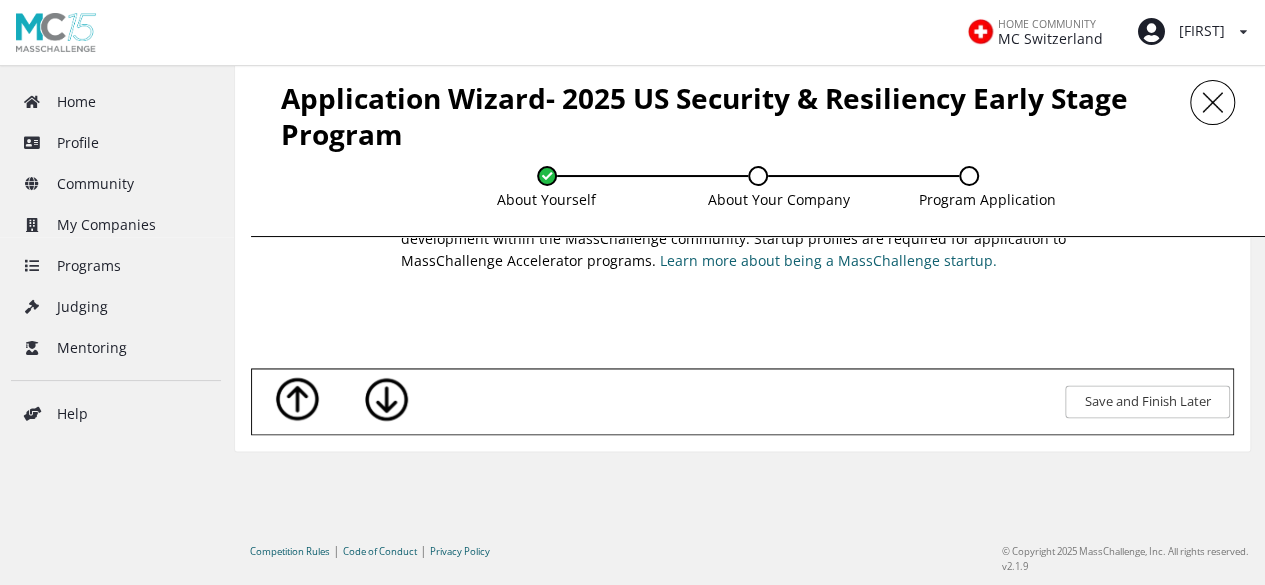 click on "Save and Finish Later" at bounding box center [1147, 401] 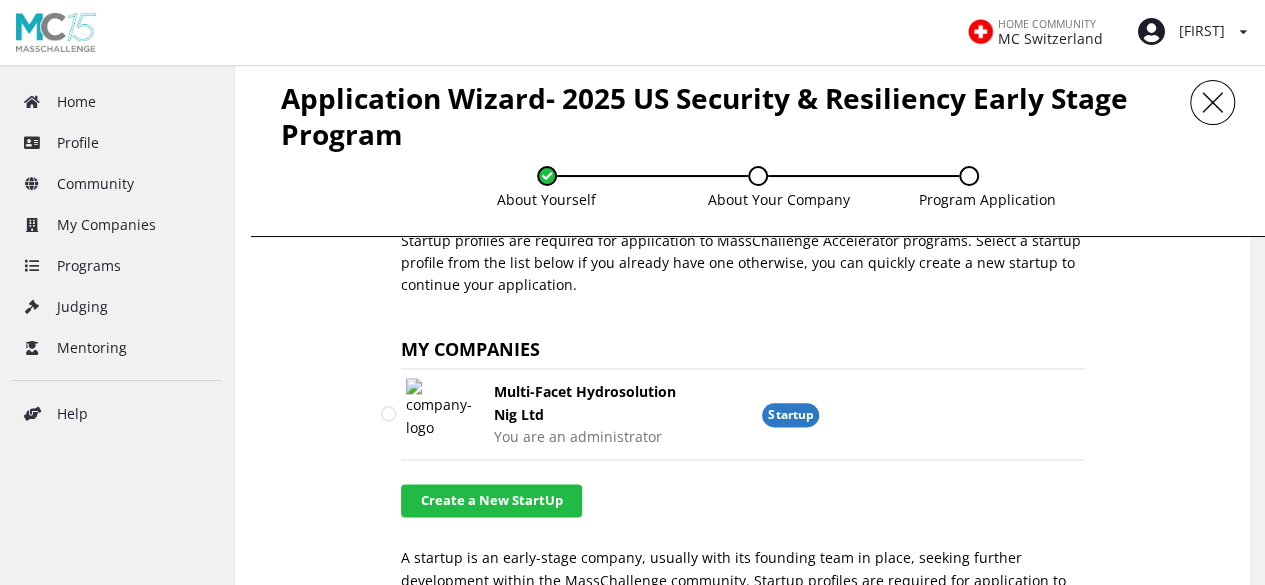 scroll, scrollTop: 1036, scrollLeft: 0, axis: vertical 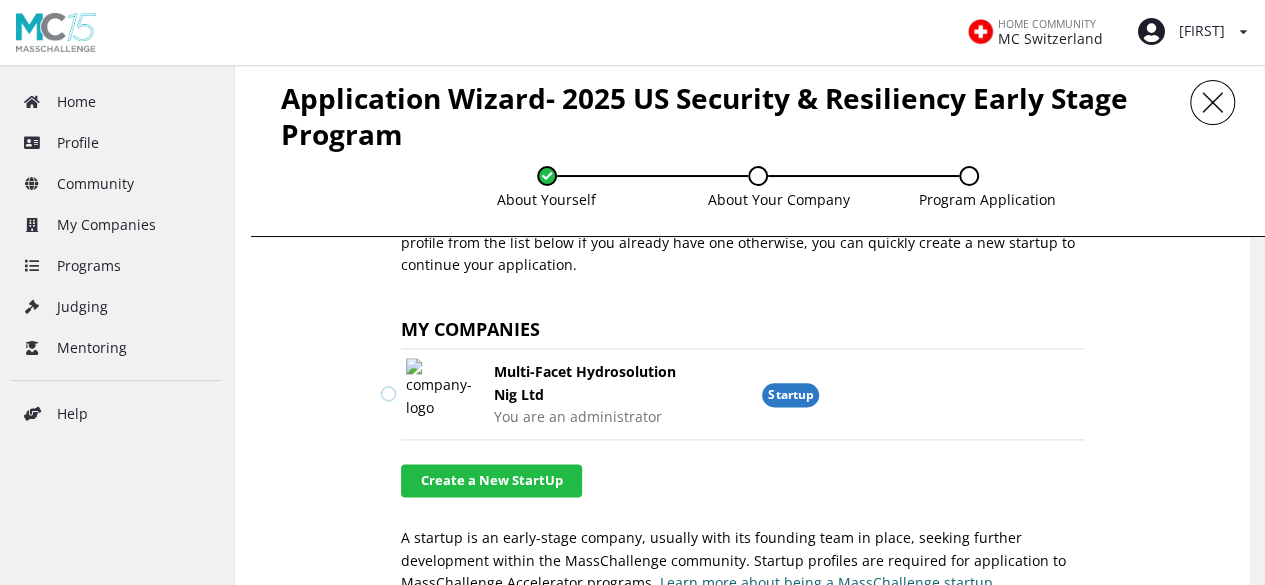 click at bounding box center (389, 385) 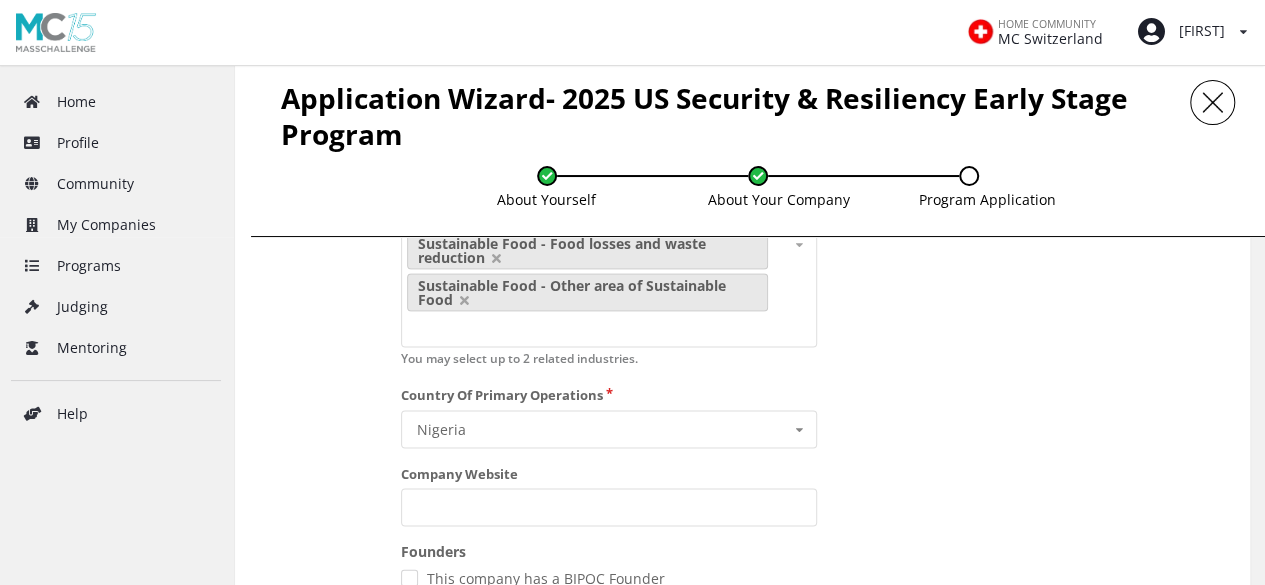 scroll, scrollTop: 1423, scrollLeft: 0, axis: vertical 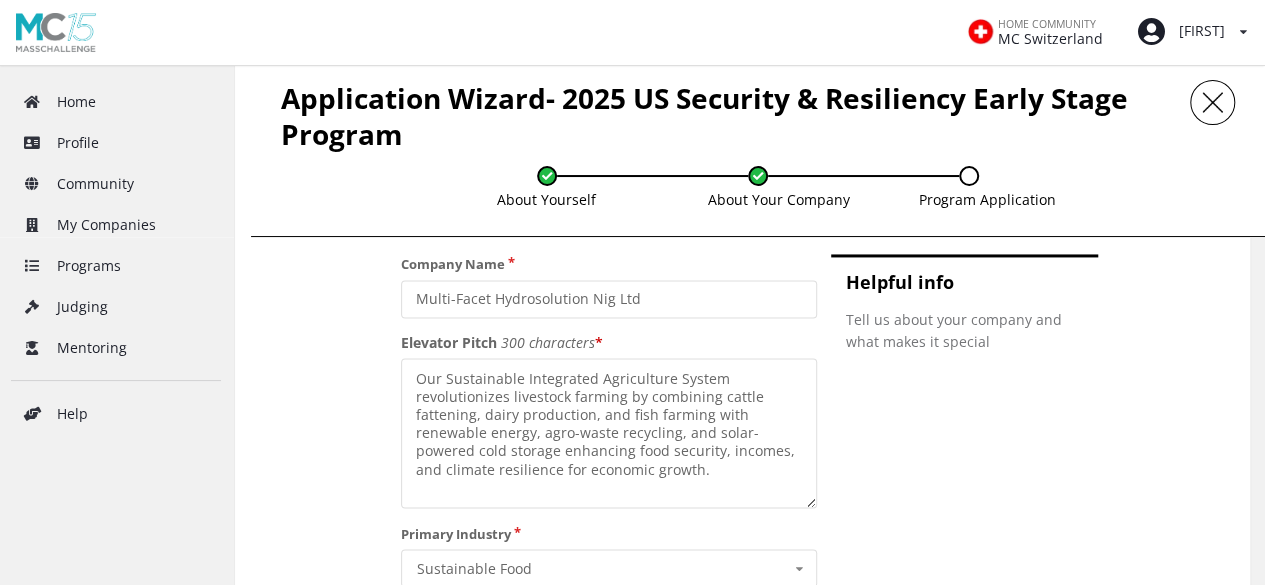 click on "Helpful info Tell us about your company and what makes it special" at bounding box center (964, 727) 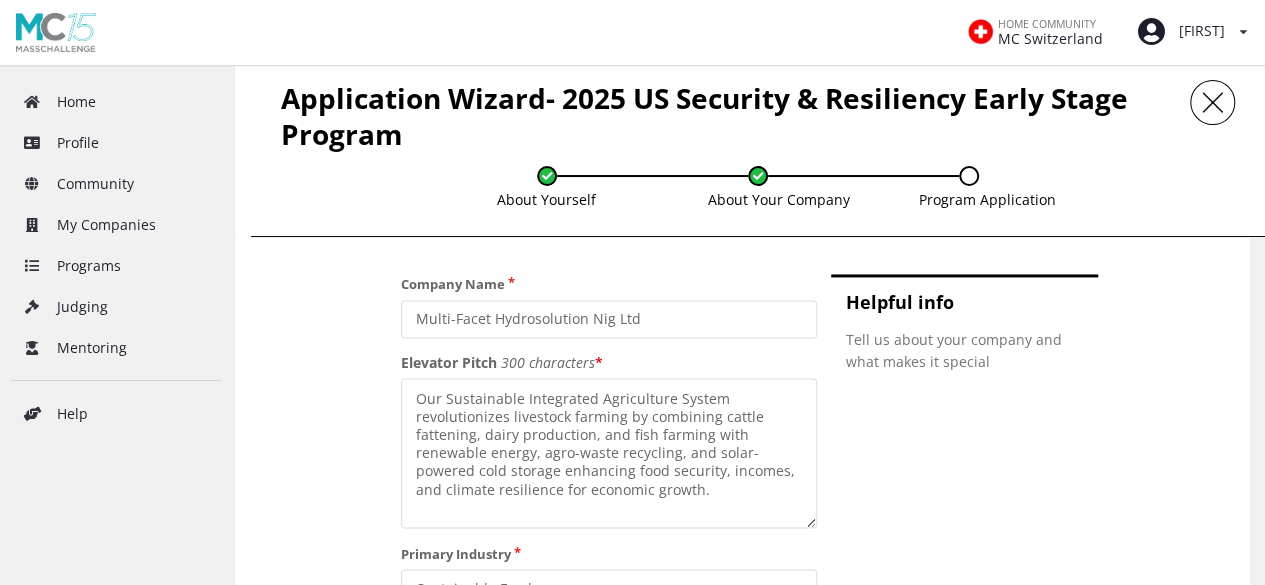 scroll, scrollTop: 1390, scrollLeft: 0, axis: vertical 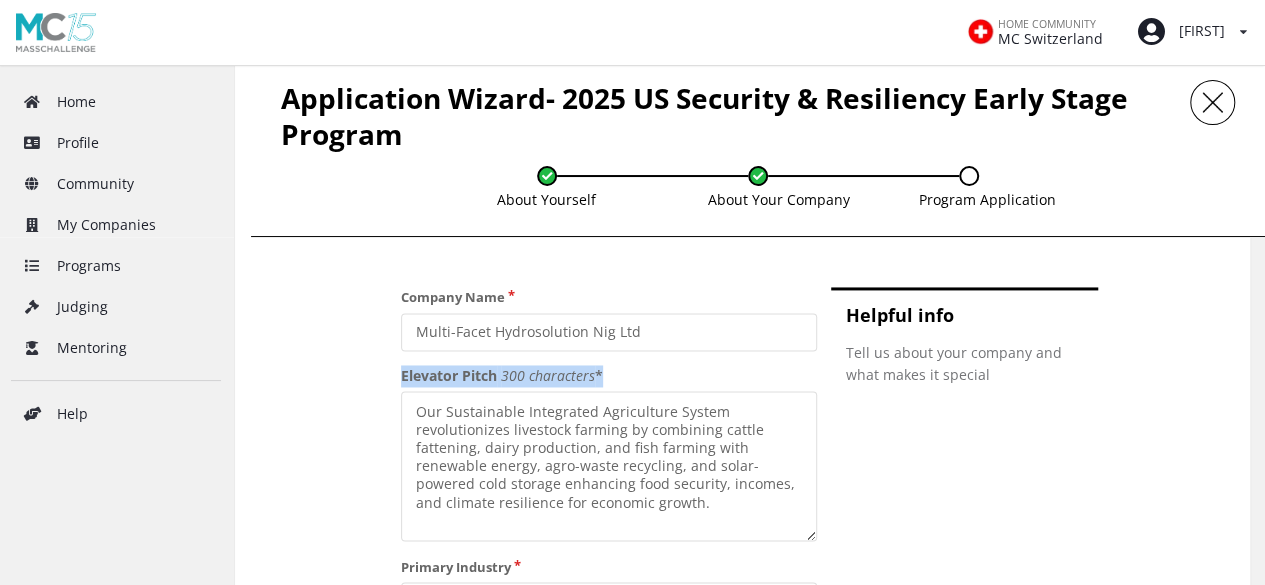 drag, startPoint x: 596, startPoint y: 363, endPoint x: 316, endPoint y: 367, distance: 280.02856 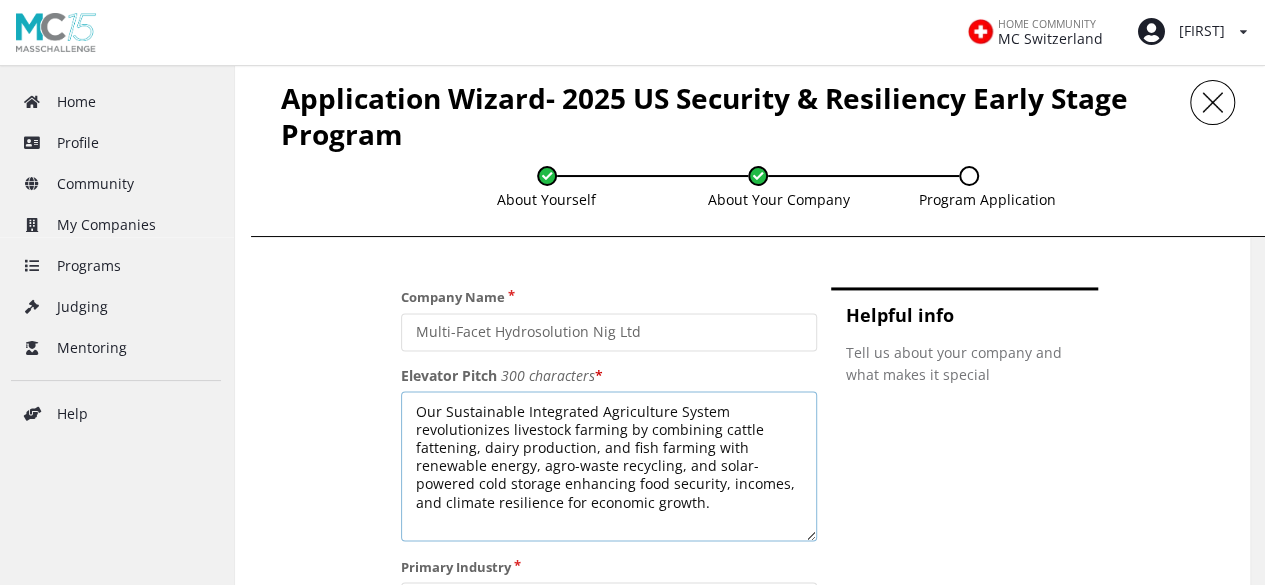 drag, startPoint x: 702, startPoint y: 492, endPoint x: 316, endPoint y: 405, distance: 395.68295 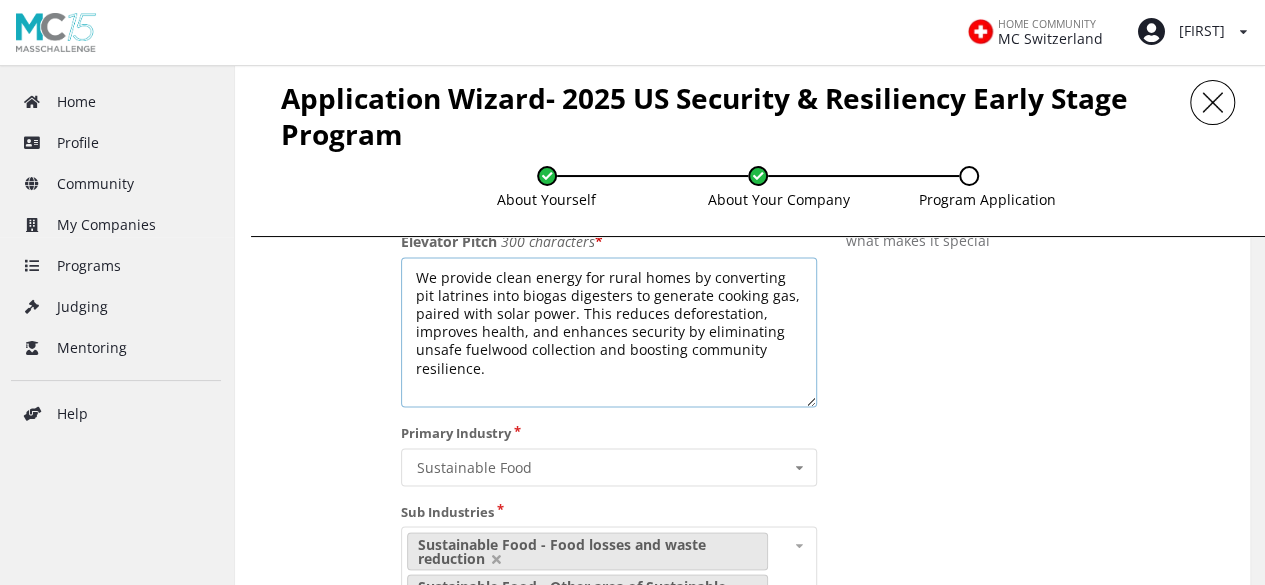 scroll, scrollTop: 1536, scrollLeft: 0, axis: vertical 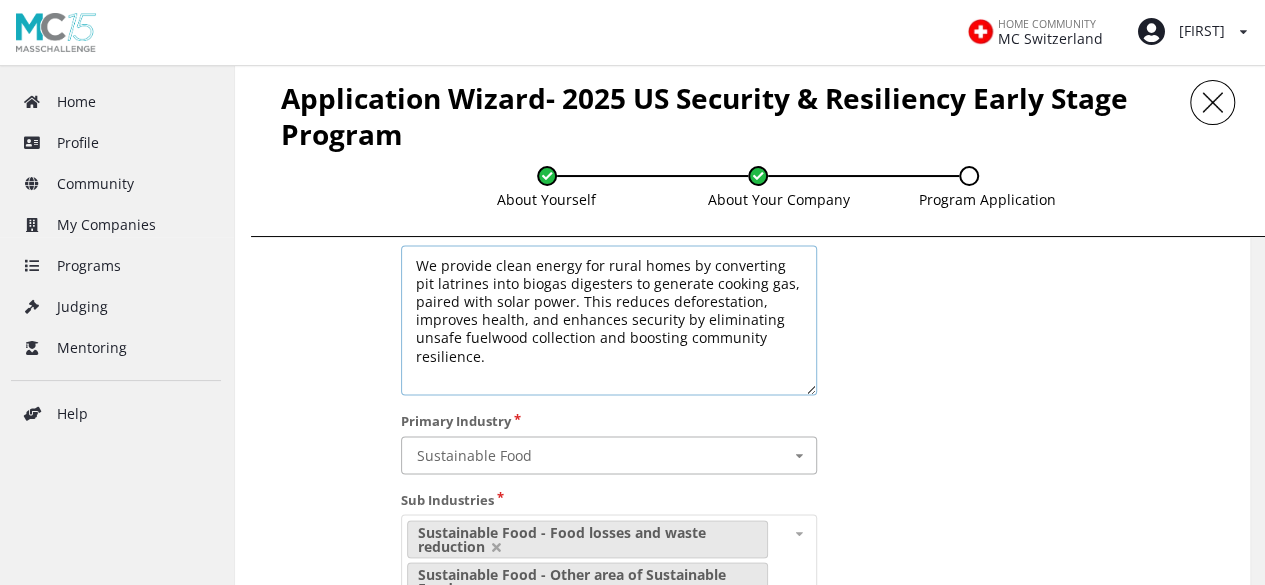 type on "We provide clean energy for rural homes by converting pit latrines into biogas digesters to generate cooking gas, paired with solar power. This reduces deforestation, improves health, and enhances security by eliminating unsafe fuelwood collection and boosting community resilience." 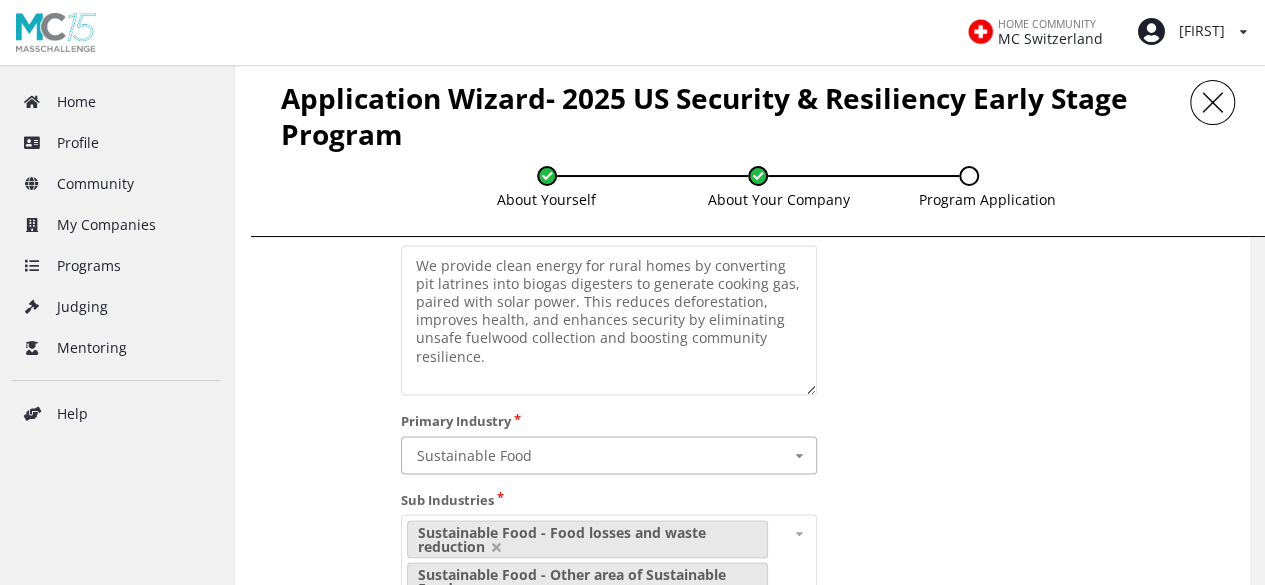 click at bounding box center (799, 455) 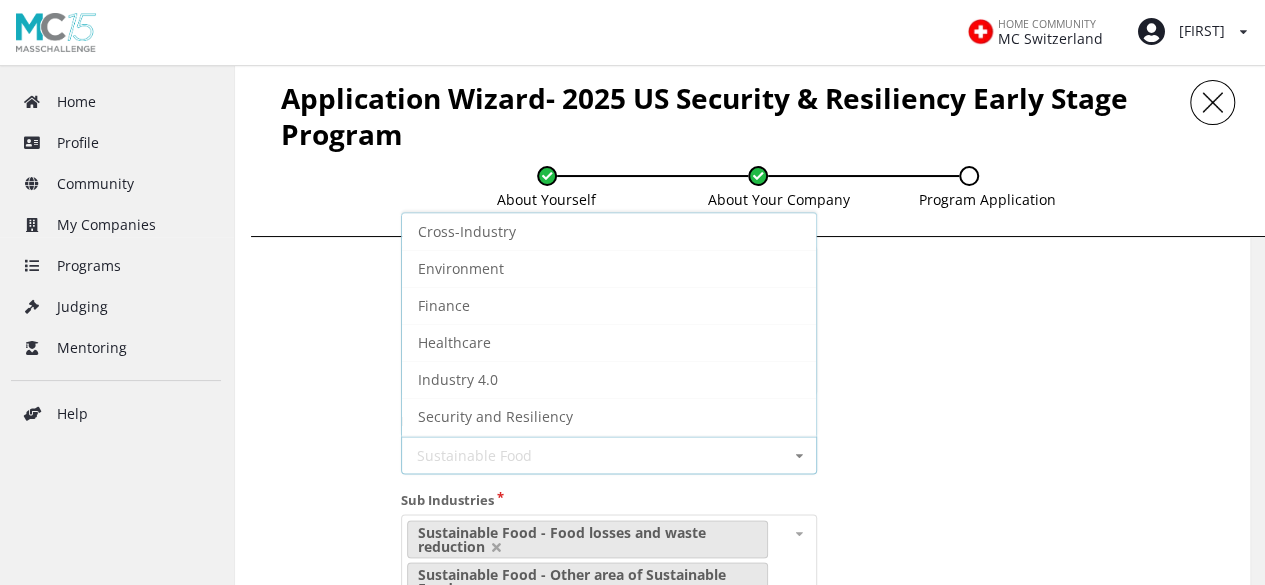 scroll, scrollTop: 32, scrollLeft: 0, axis: vertical 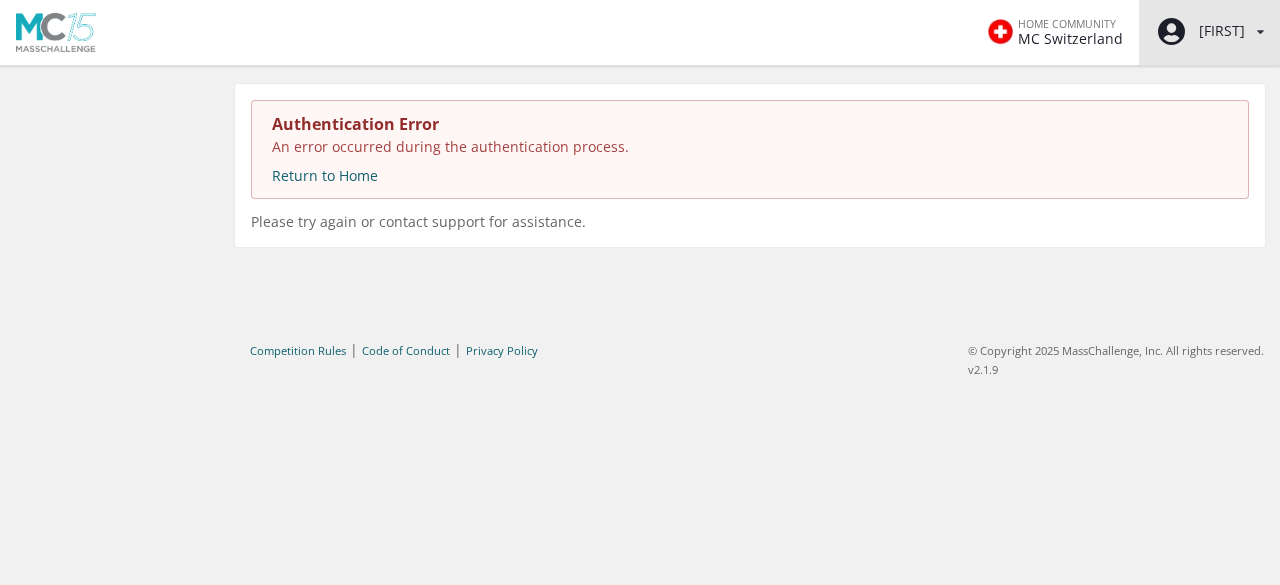 click on "[FIRST]" at bounding box center [1200, 32] 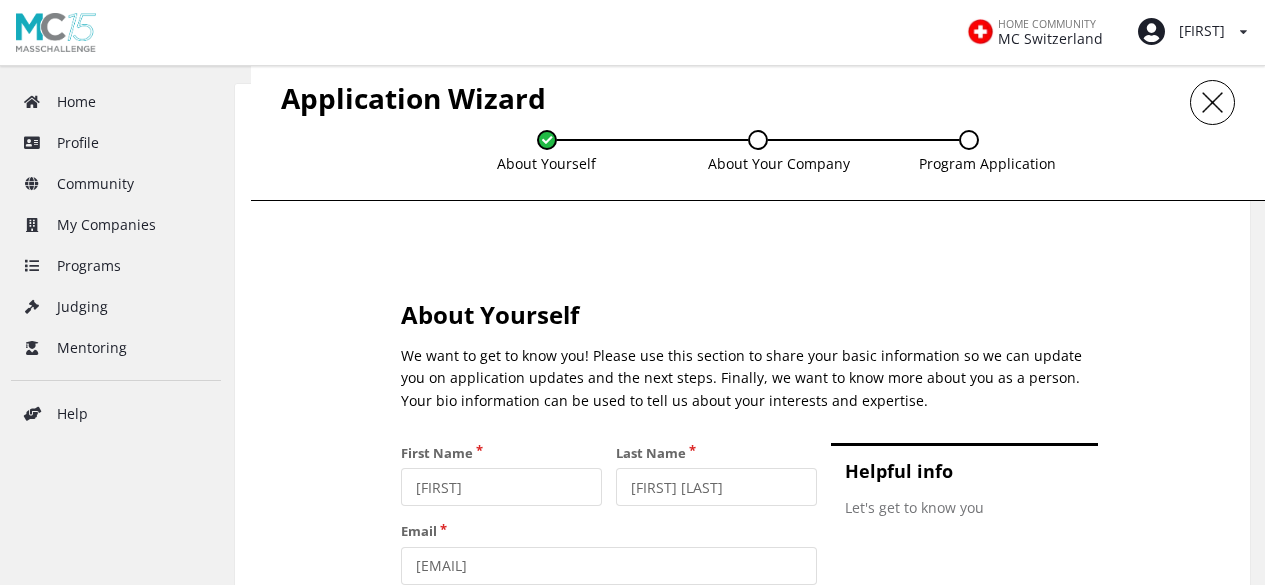 scroll, scrollTop: 0, scrollLeft: 0, axis: both 